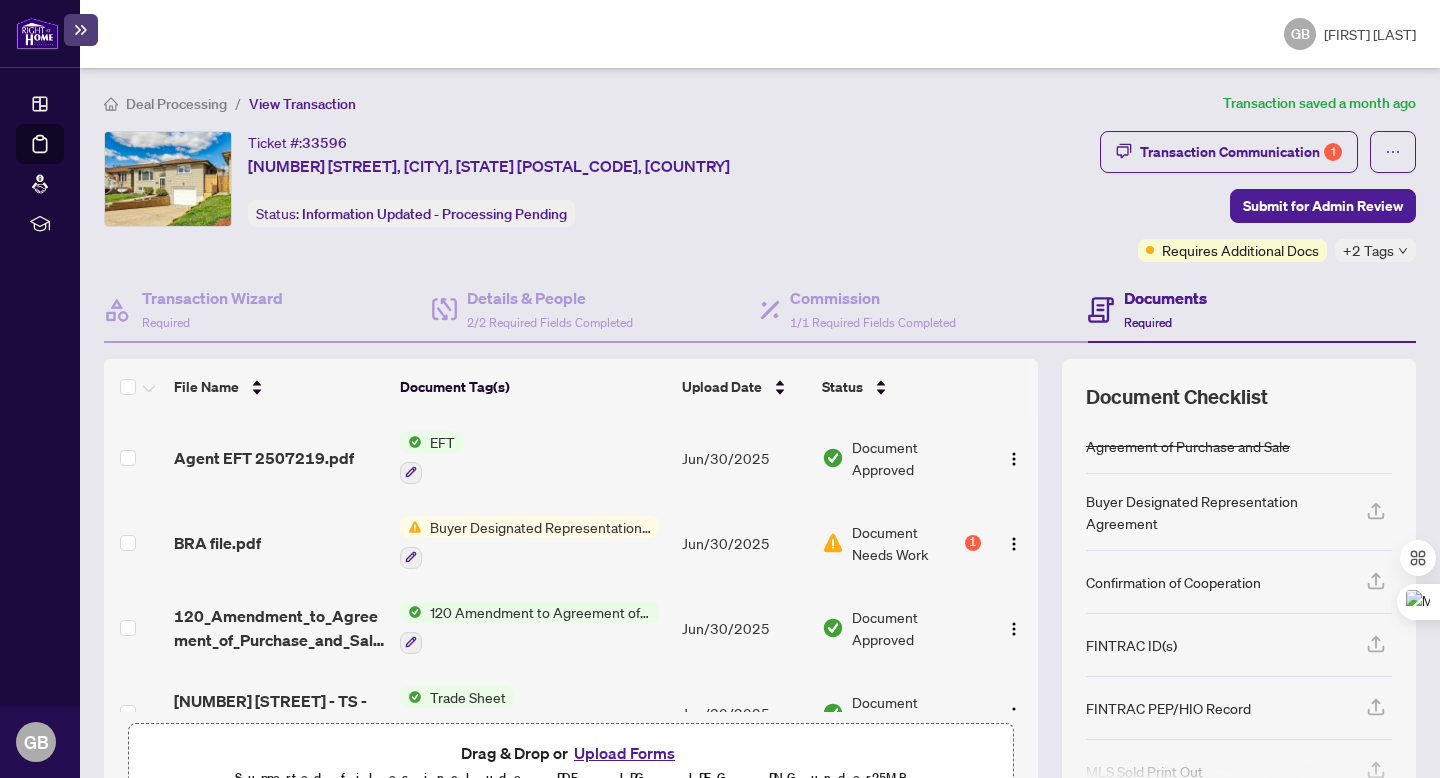 scroll, scrollTop: 0, scrollLeft: 0, axis: both 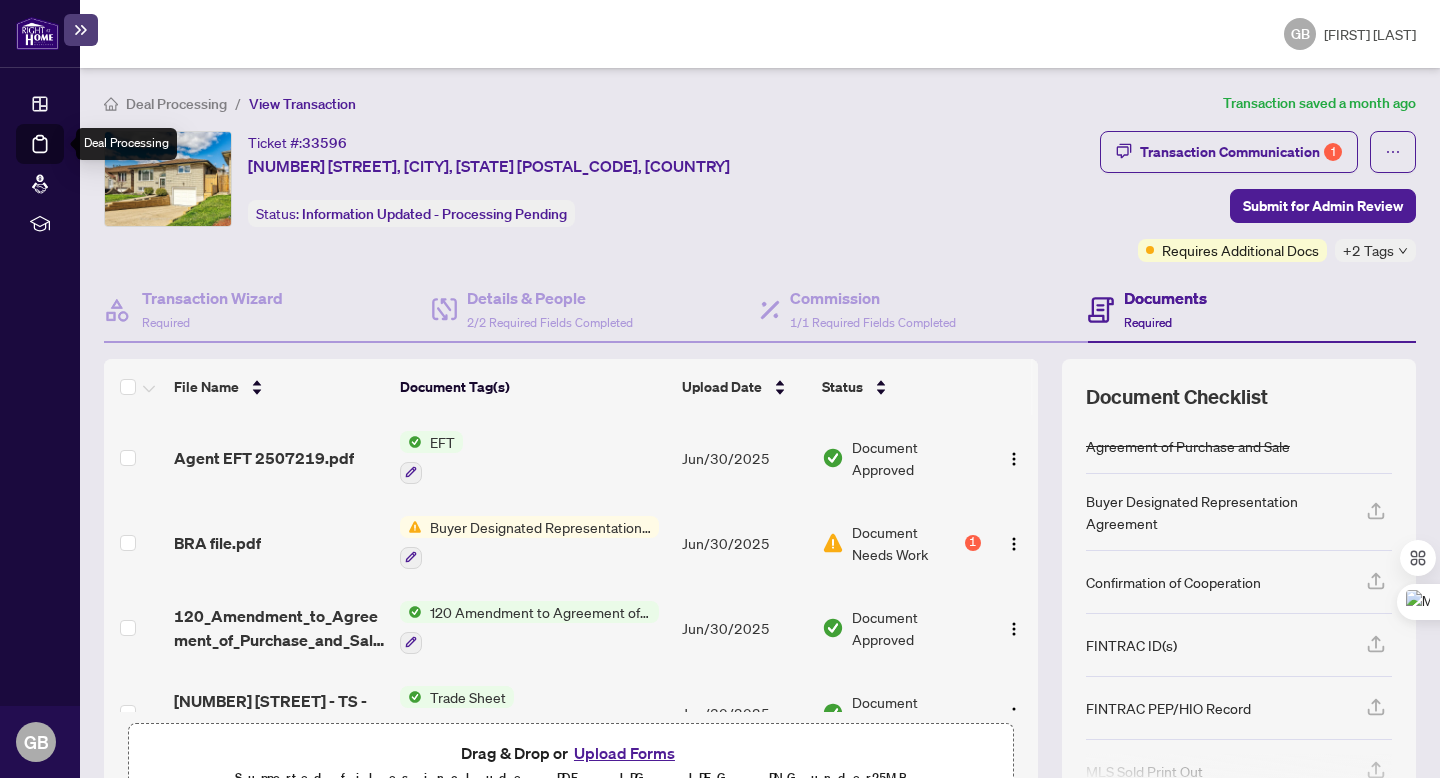 click on "Deal Processing" at bounding box center (63, 158) 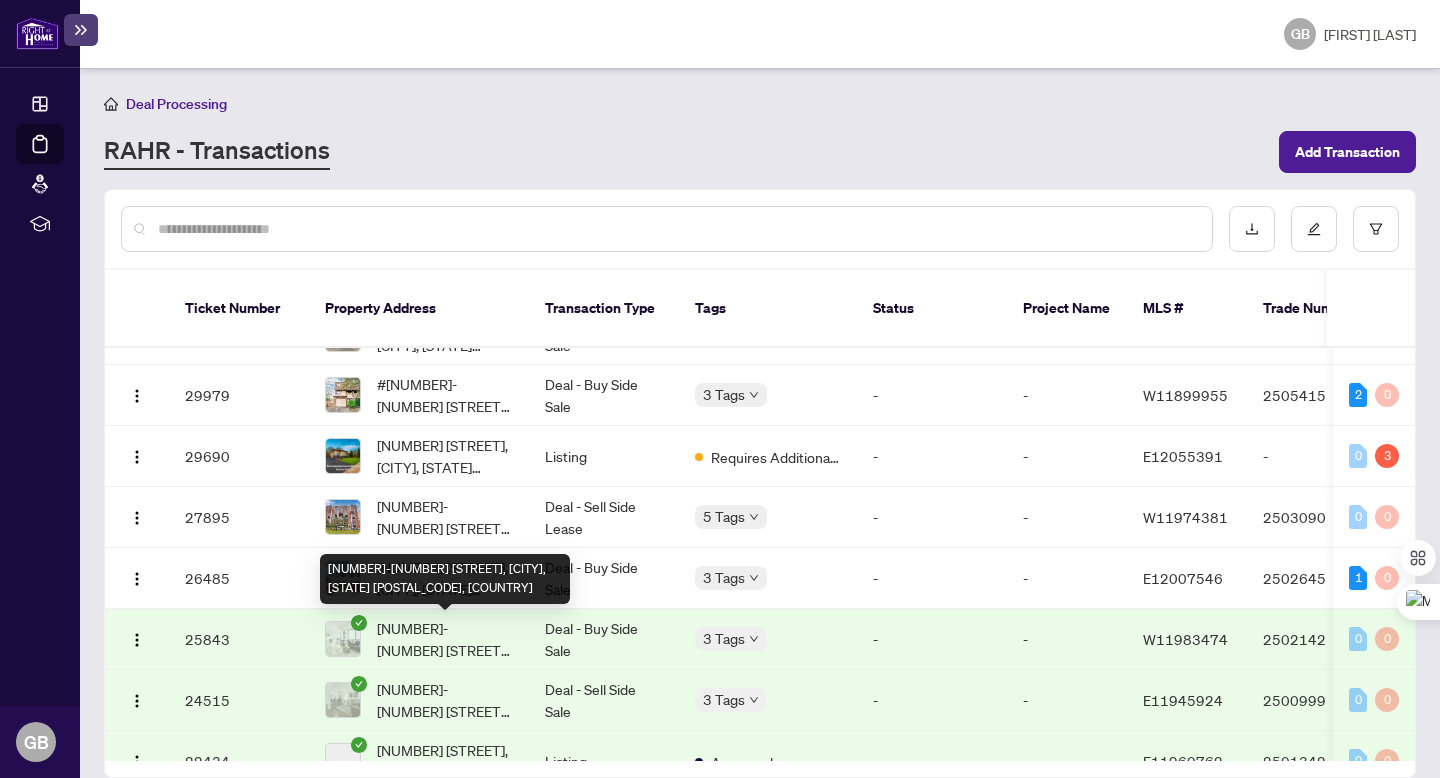 scroll, scrollTop: 423, scrollLeft: 0, axis: vertical 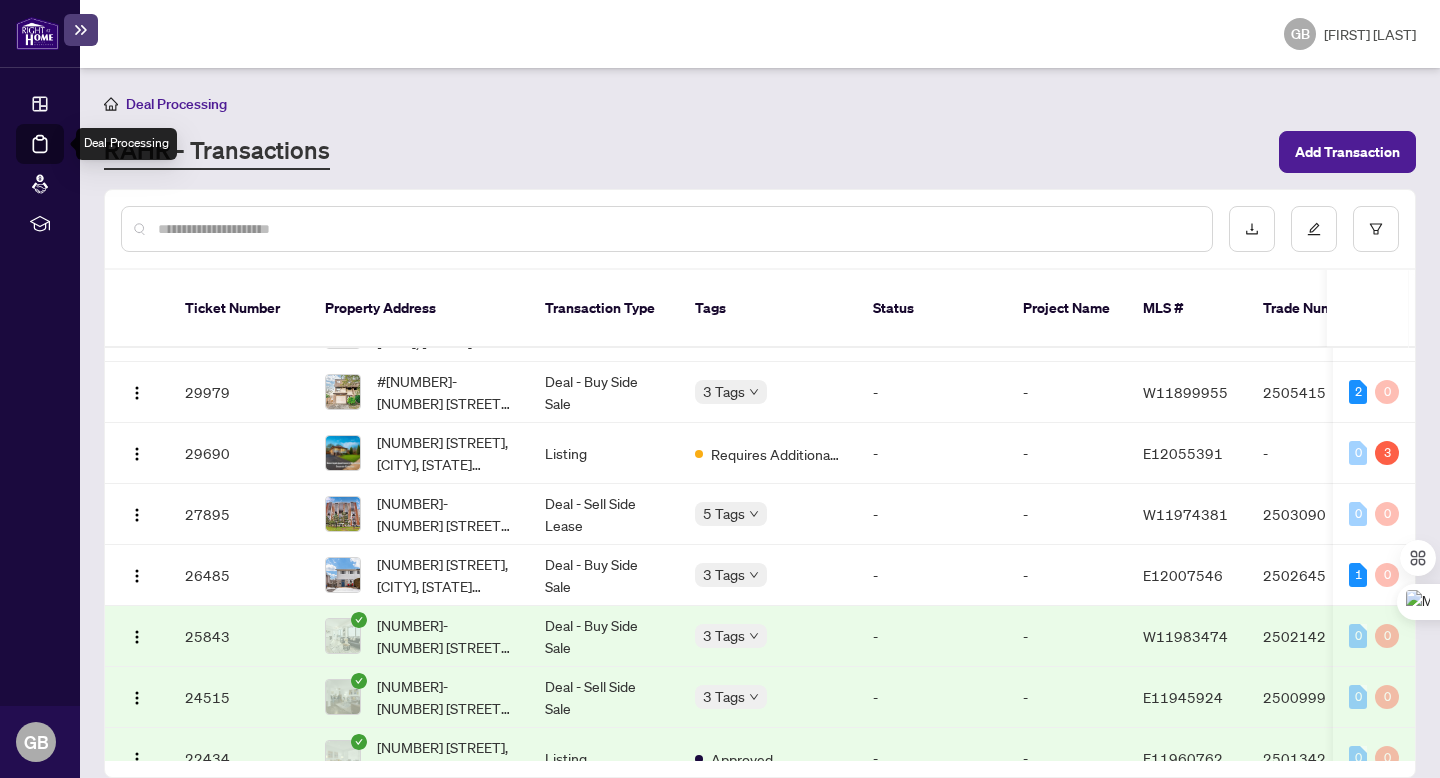 click on "Deal Processing" at bounding box center (63, 158) 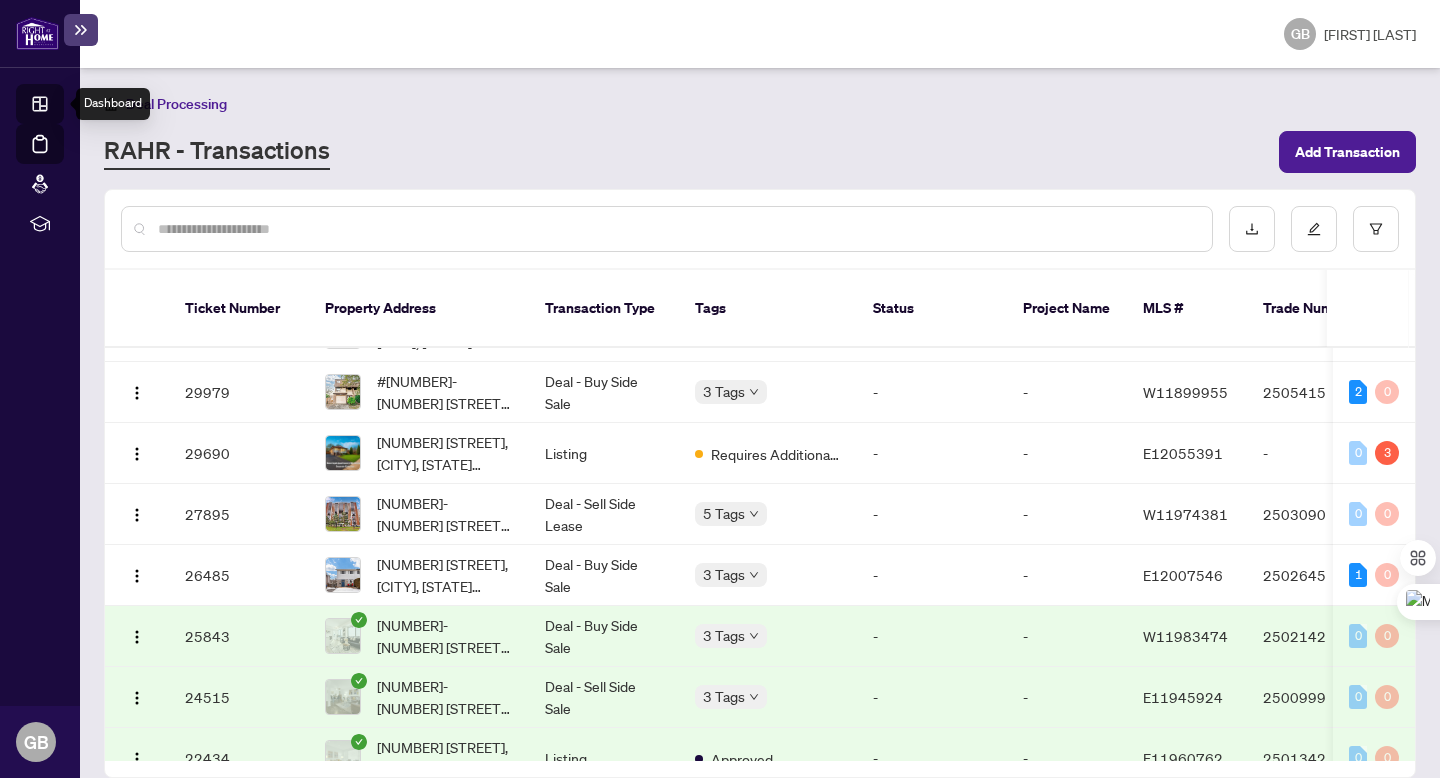 click on "Dashboard" at bounding box center (62, 107) 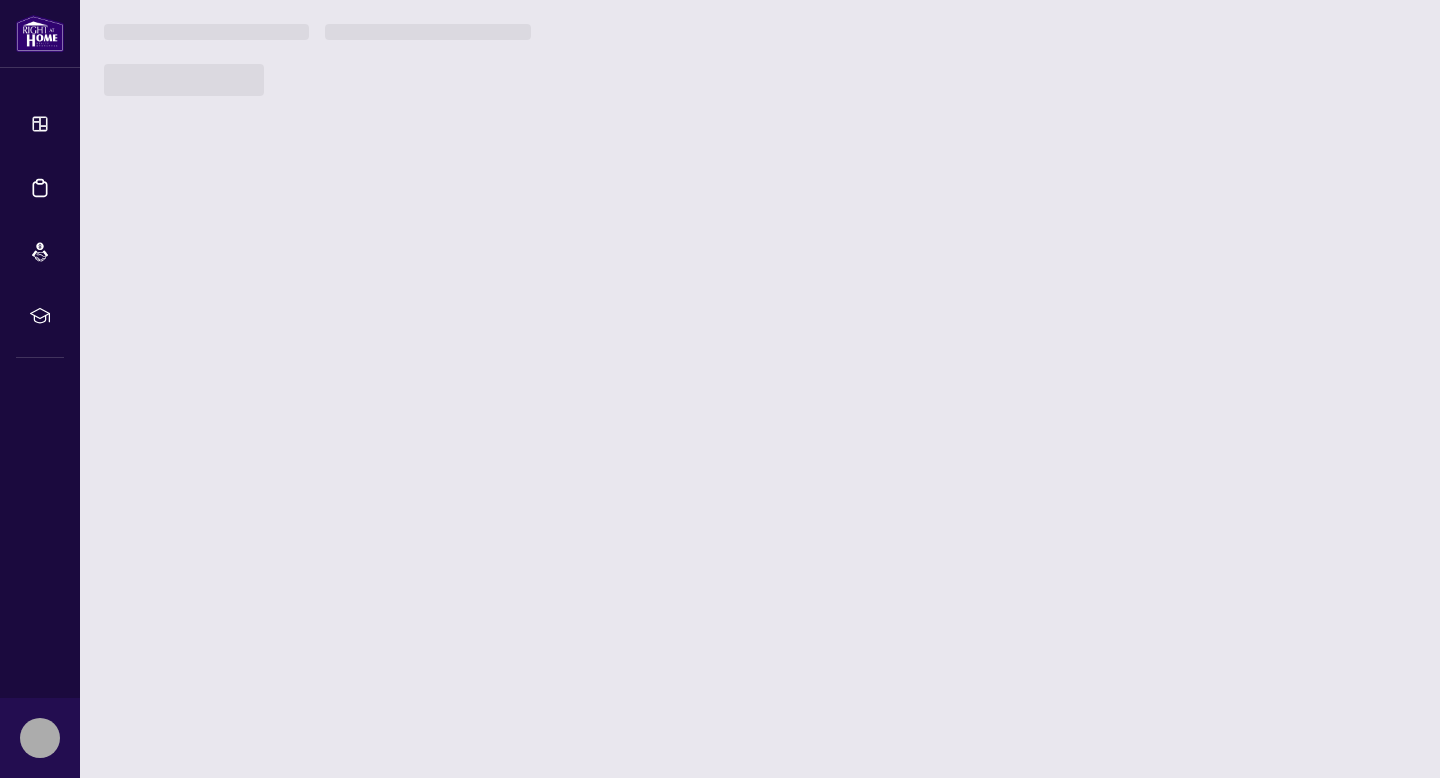scroll, scrollTop: 0, scrollLeft: 0, axis: both 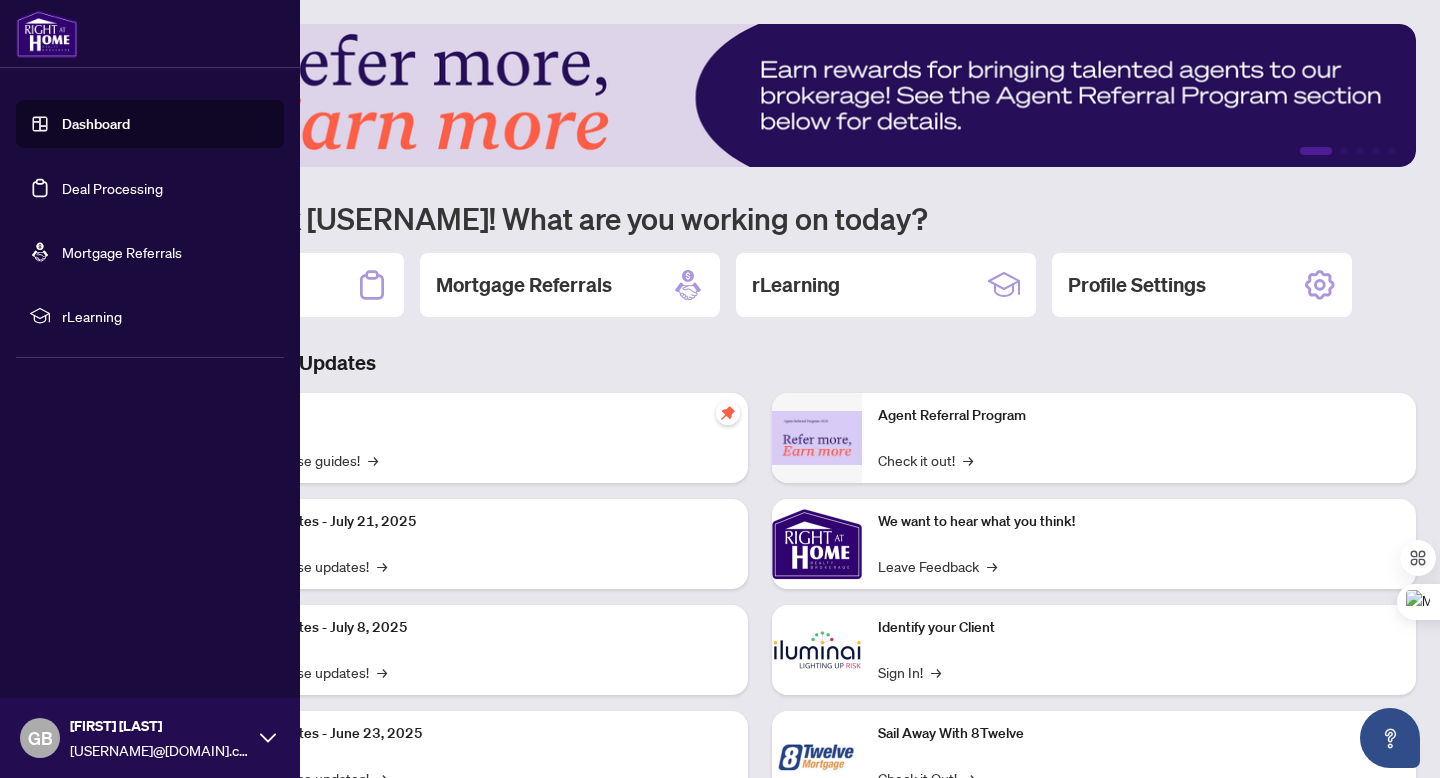 click on "Deal Processing" at bounding box center [112, 188] 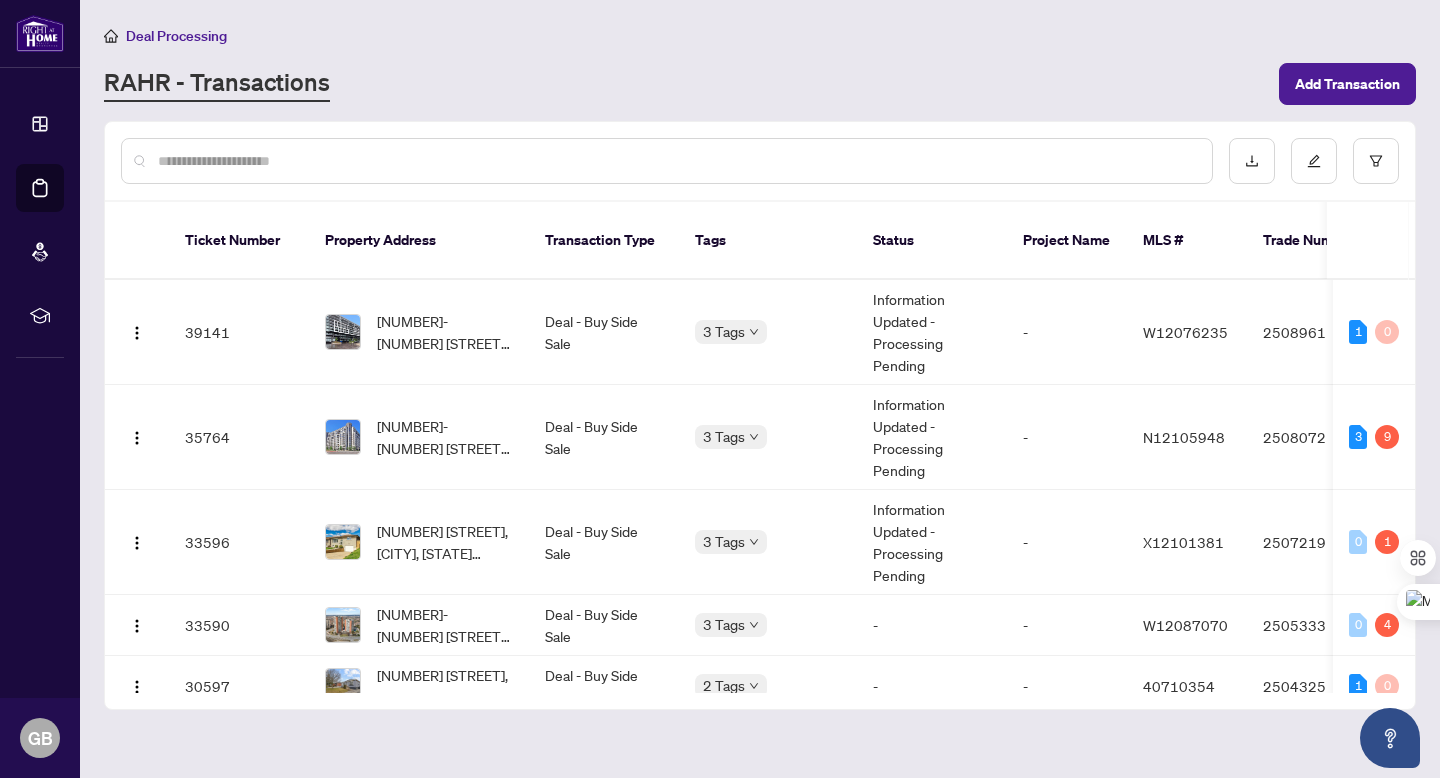click at bounding box center [677, 161] 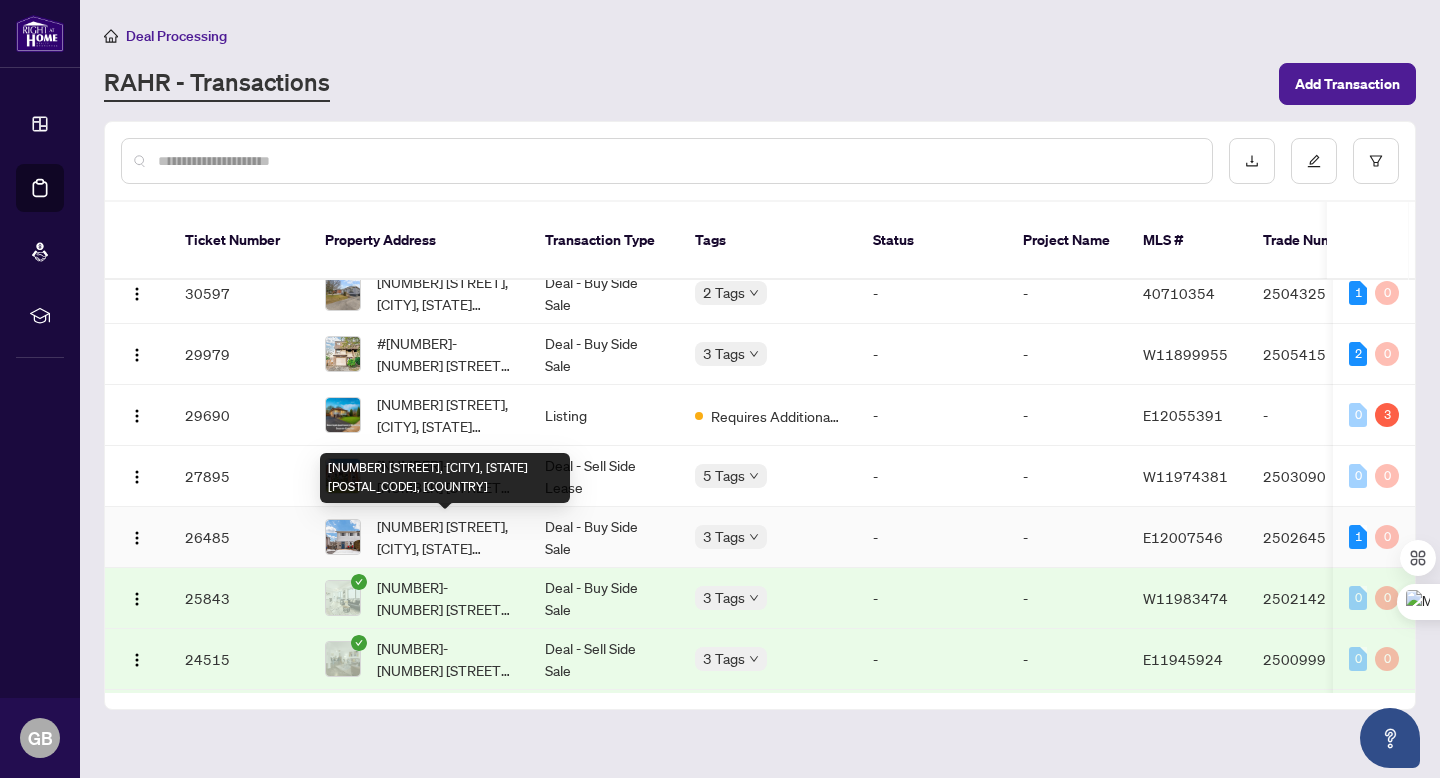 scroll, scrollTop: 392, scrollLeft: 0, axis: vertical 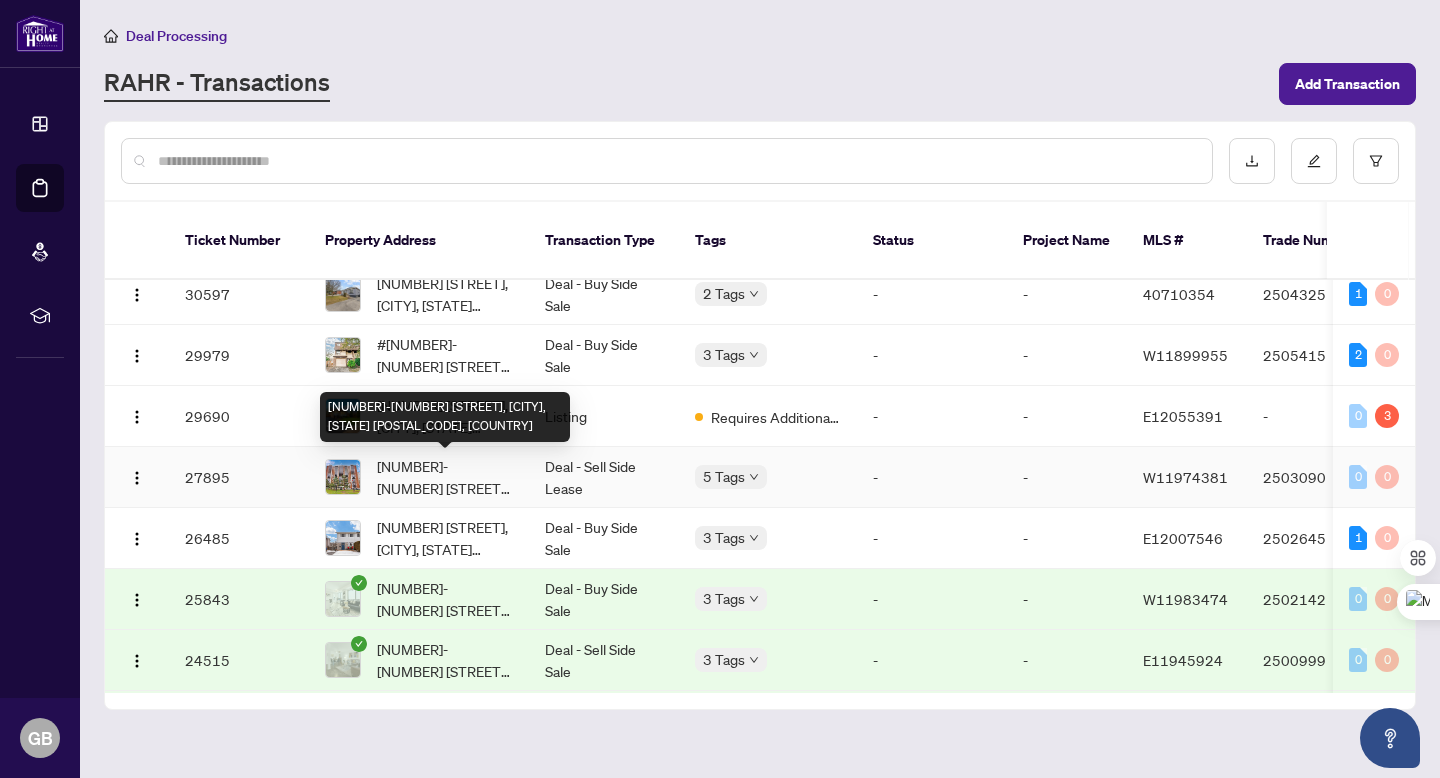 click on "[NUMBER]-[NUMBER] [STREET], [CITY], [STATE] [POSTAL_CODE], [COUNTRY]" at bounding box center [445, 417] 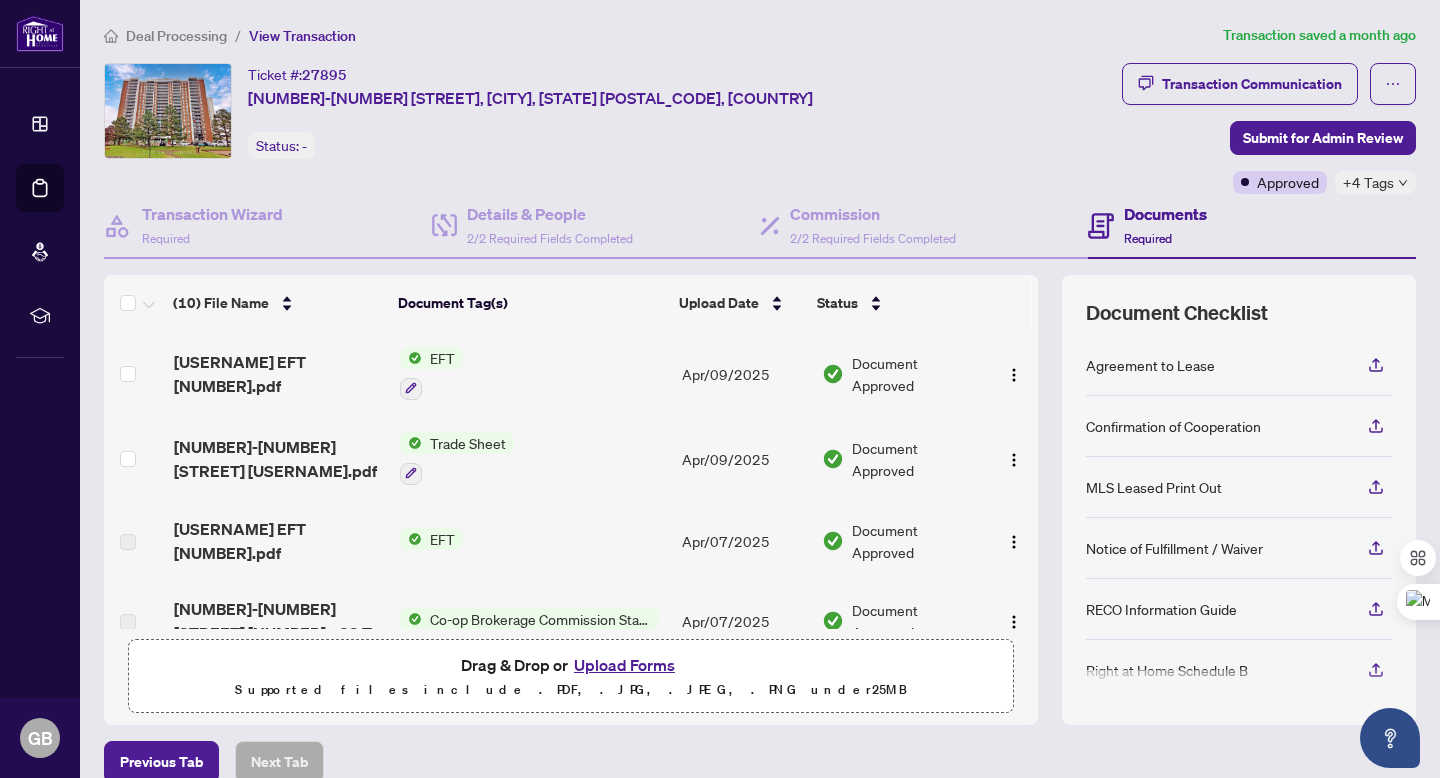 click on "EFT" at bounding box center (442, 358) 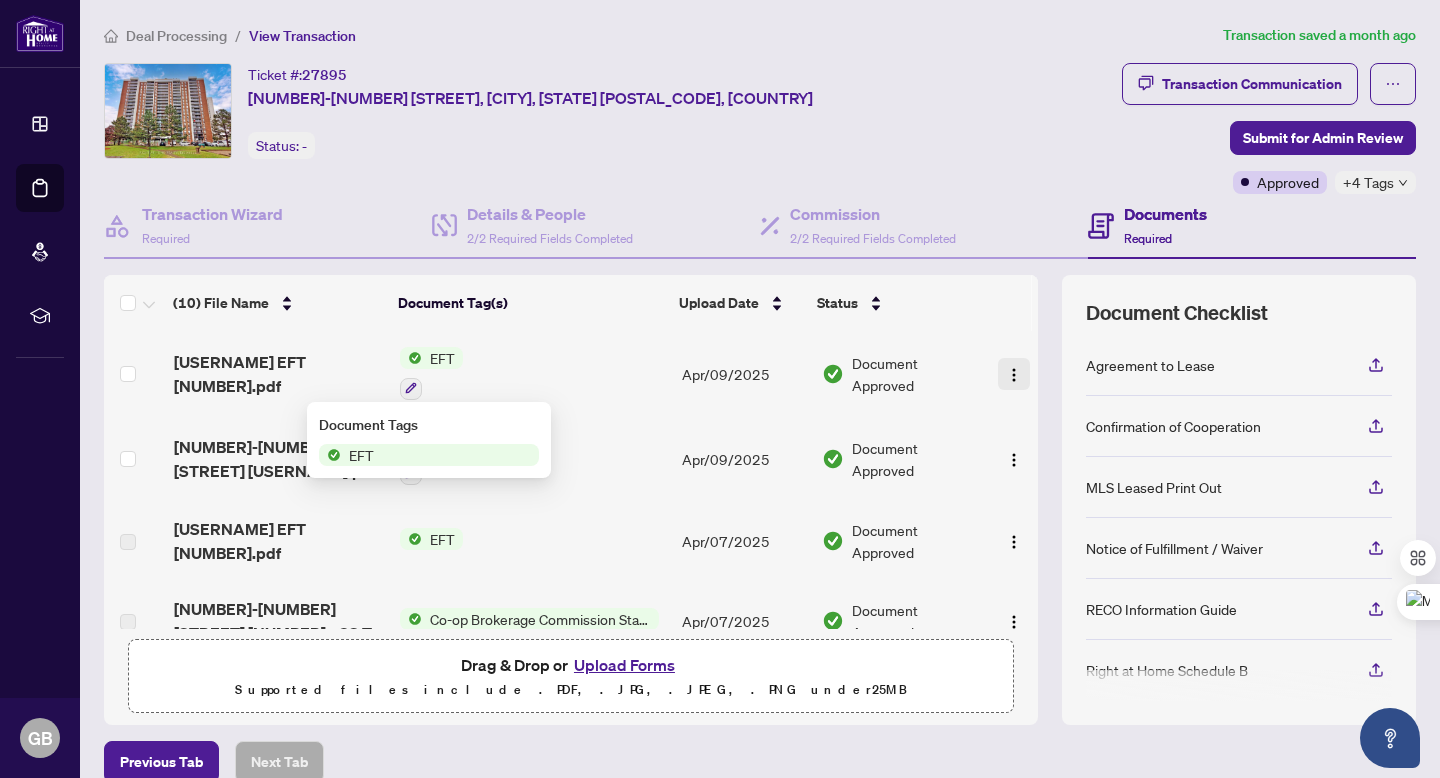 click at bounding box center [1014, 375] 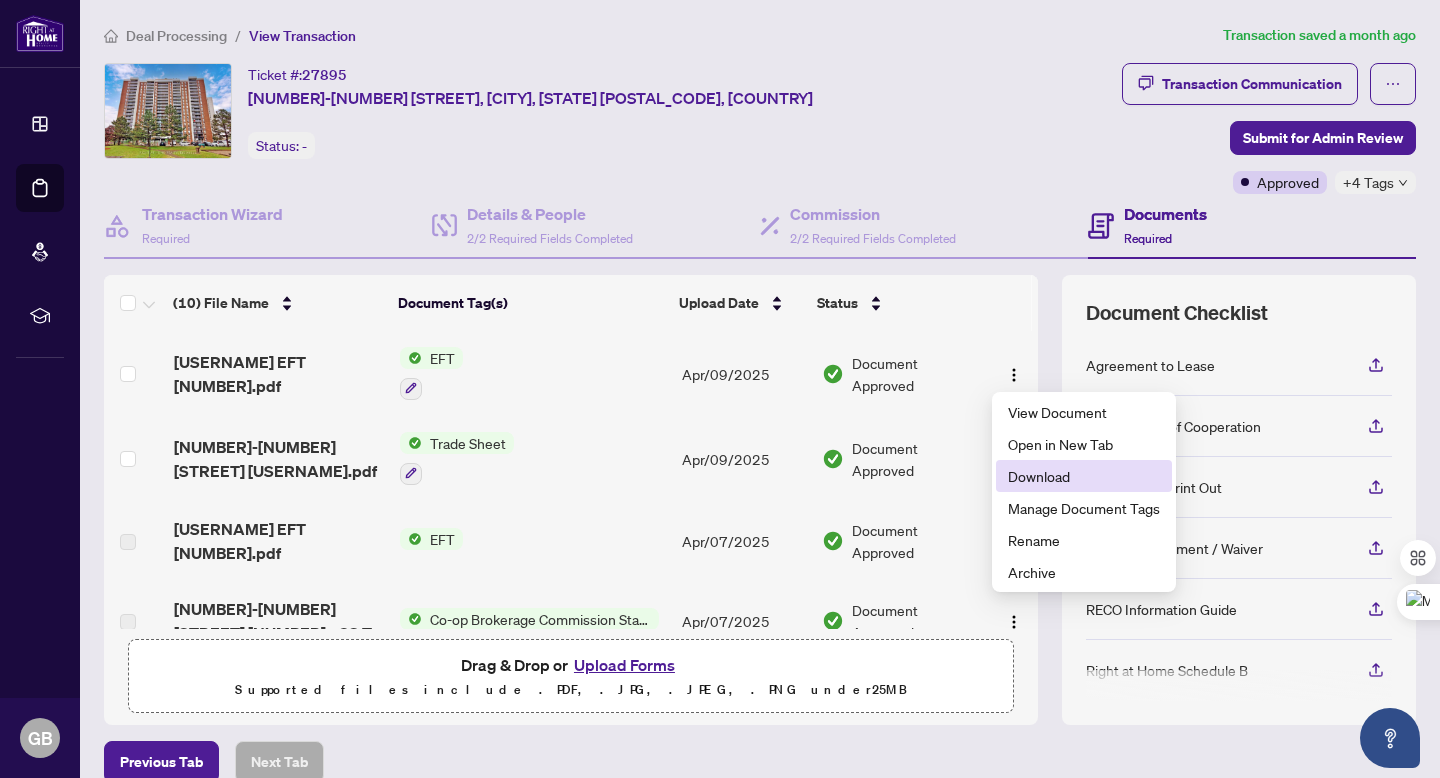 click on "Download" at bounding box center [1084, 476] 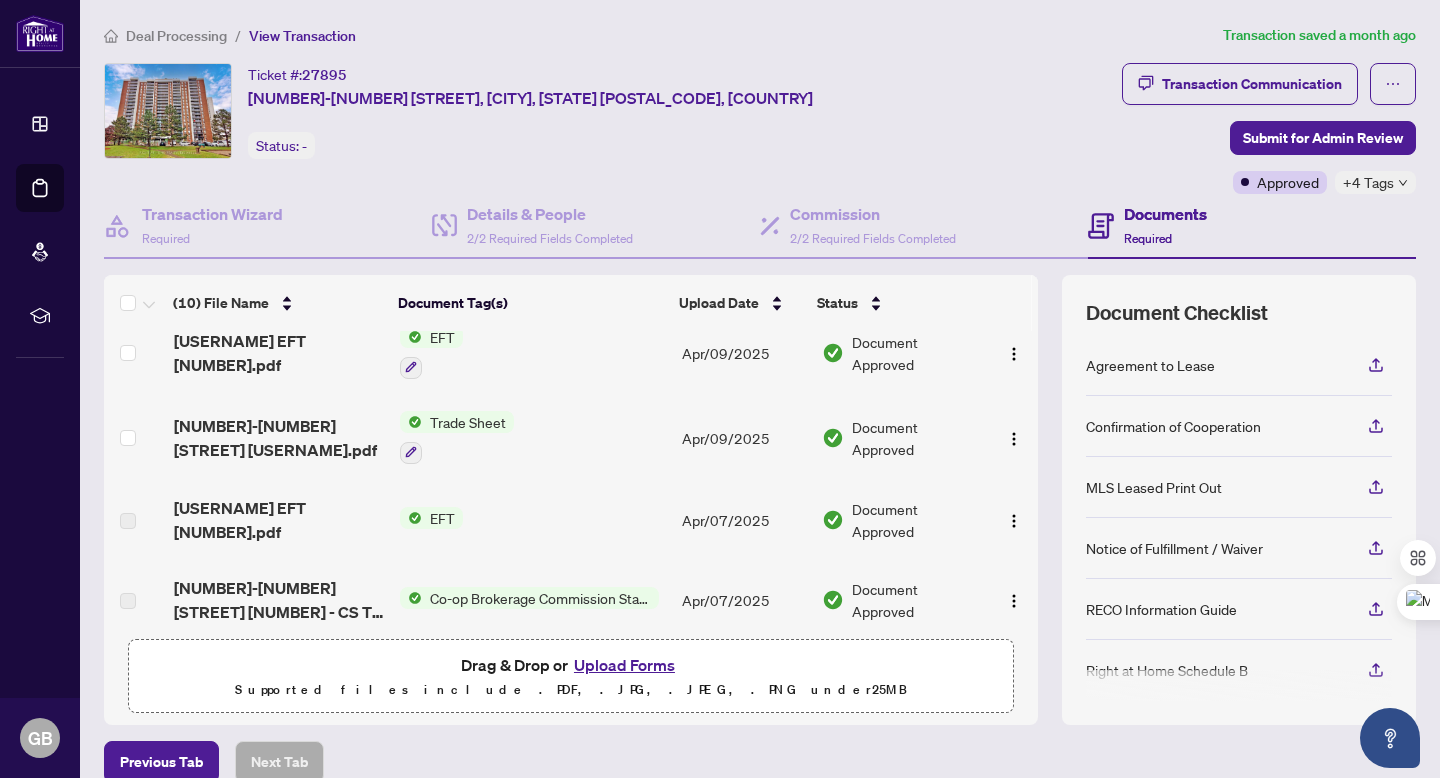 scroll, scrollTop: 0, scrollLeft: 0, axis: both 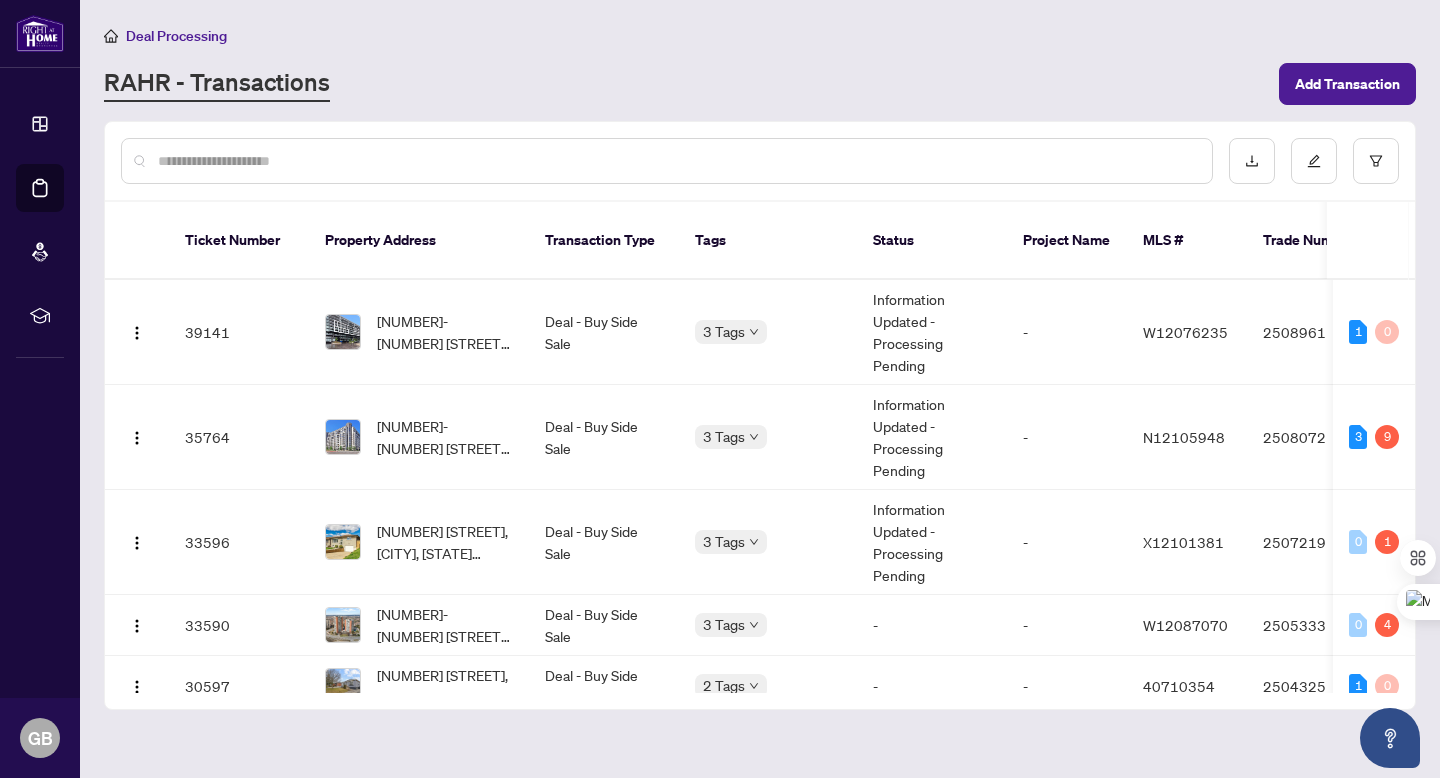 click at bounding box center [677, 161] 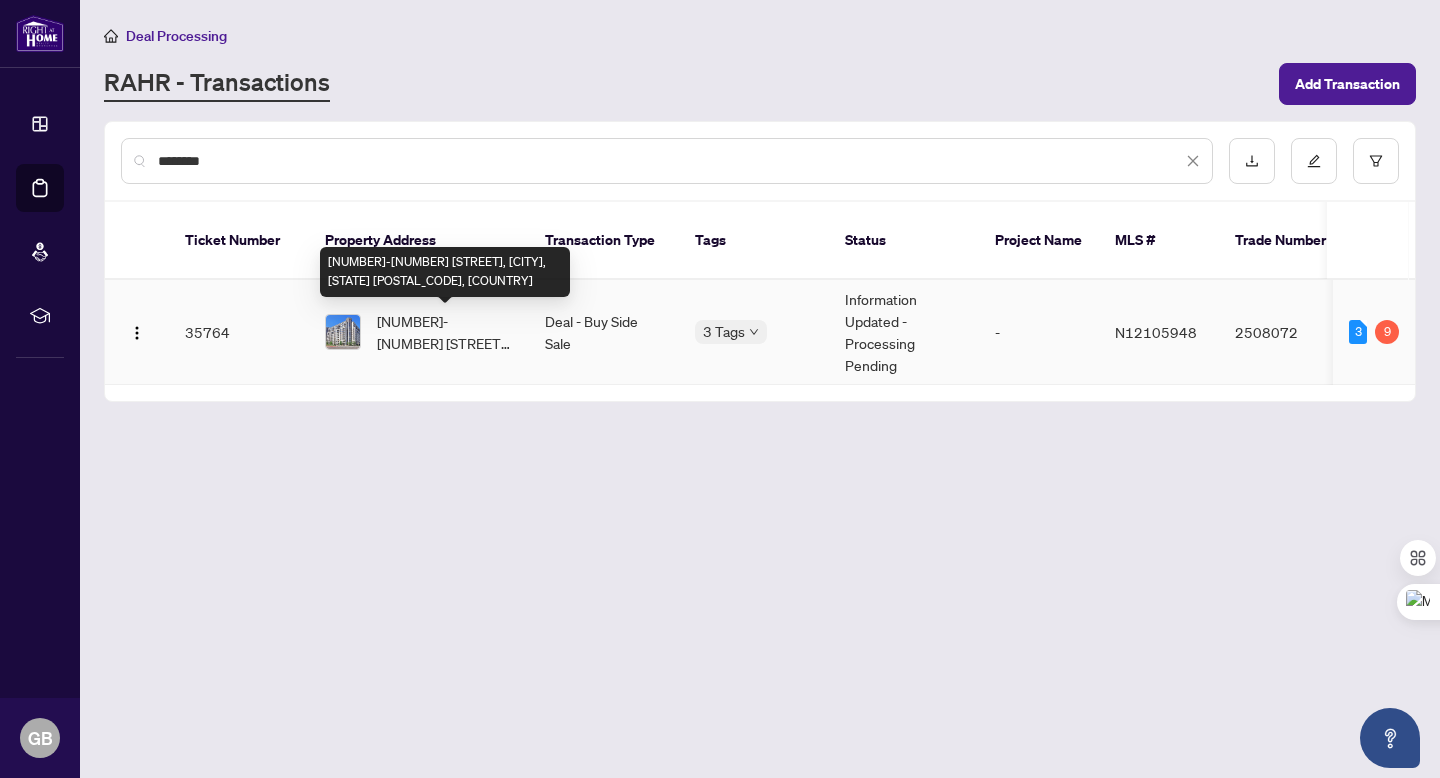 type on "********" 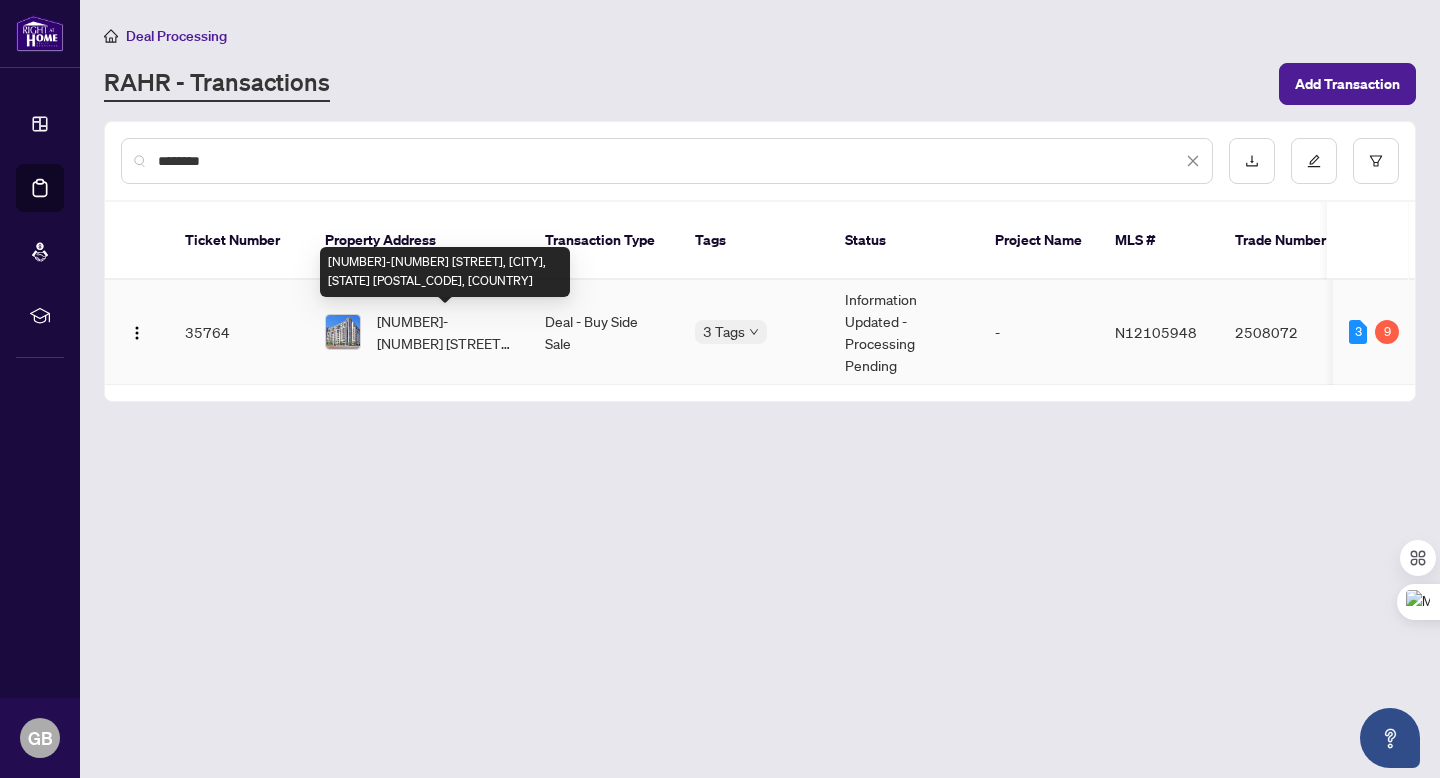 click on "[NUMBER]-[NUMBER] [STREET], [CITY], [STATE] [POSTAL_CODE], [COUNTRY]" at bounding box center [445, 332] 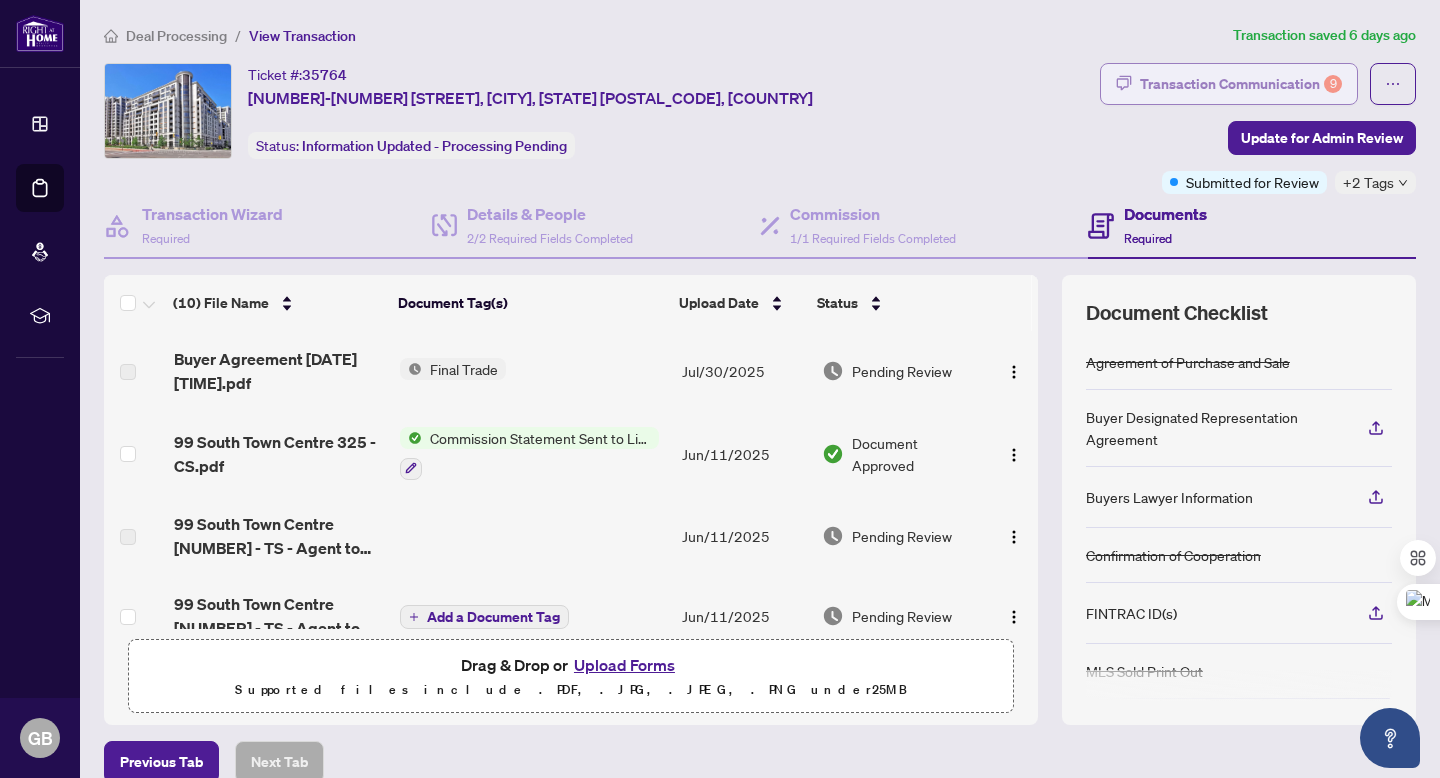click on "Transaction Communication 9" at bounding box center (1241, 84) 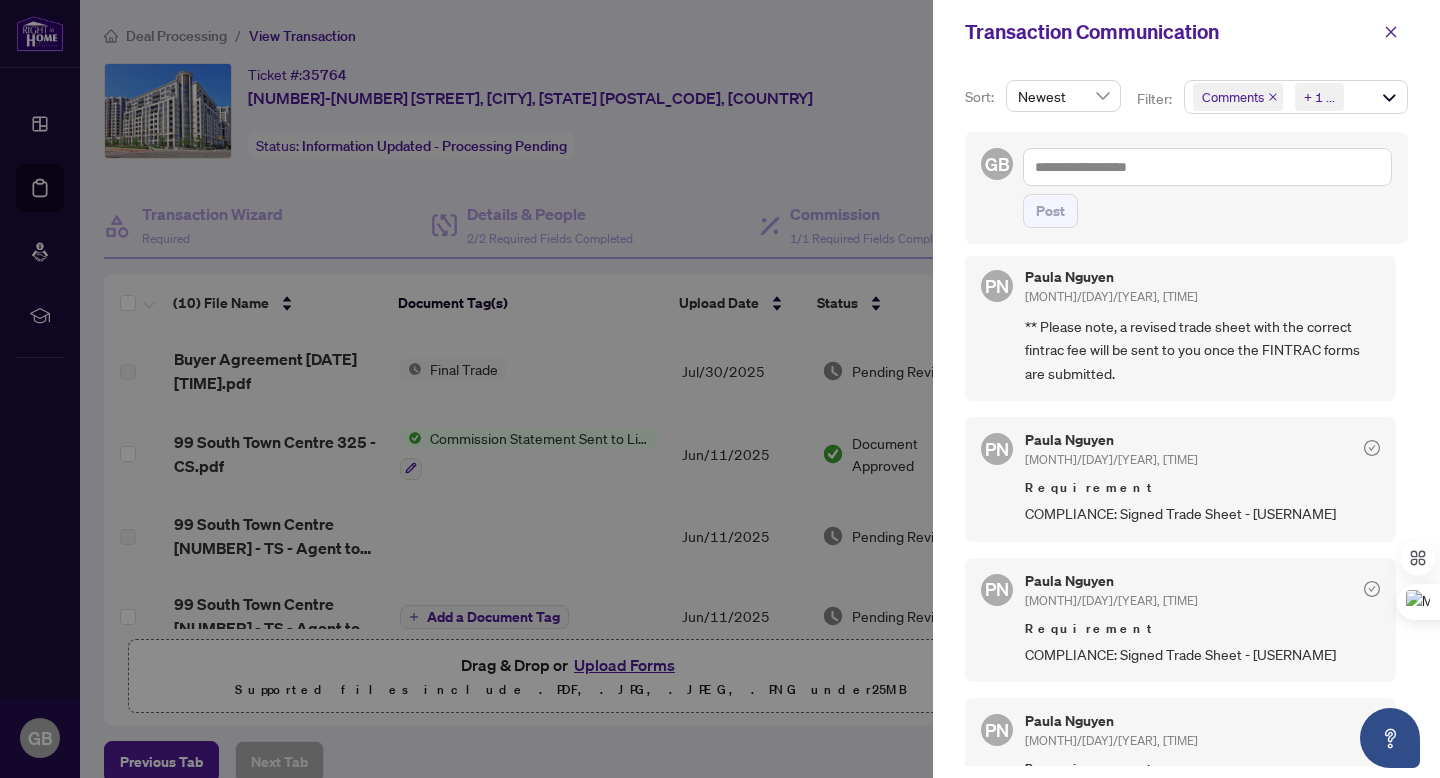 scroll, scrollTop: 0, scrollLeft: 0, axis: both 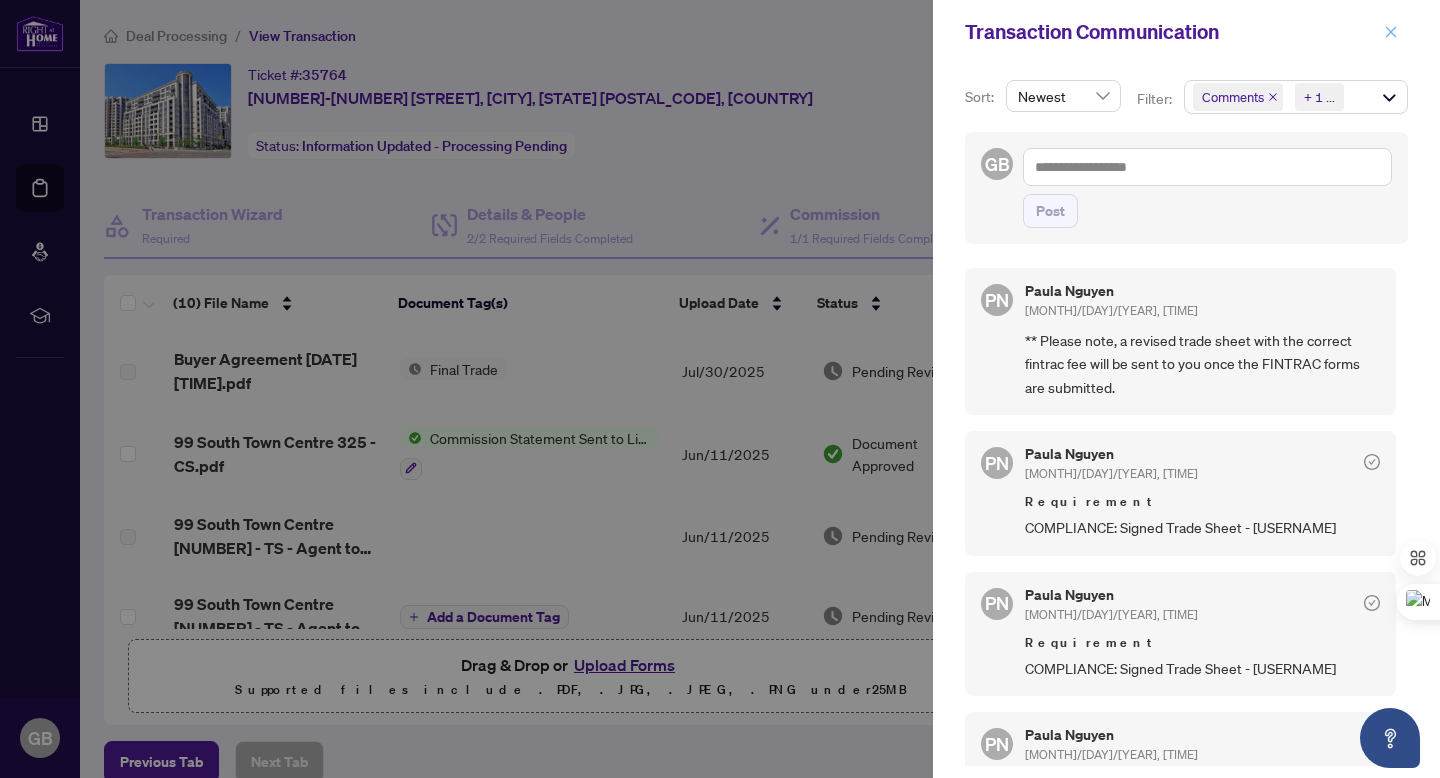 click at bounding box center (1391, 32) 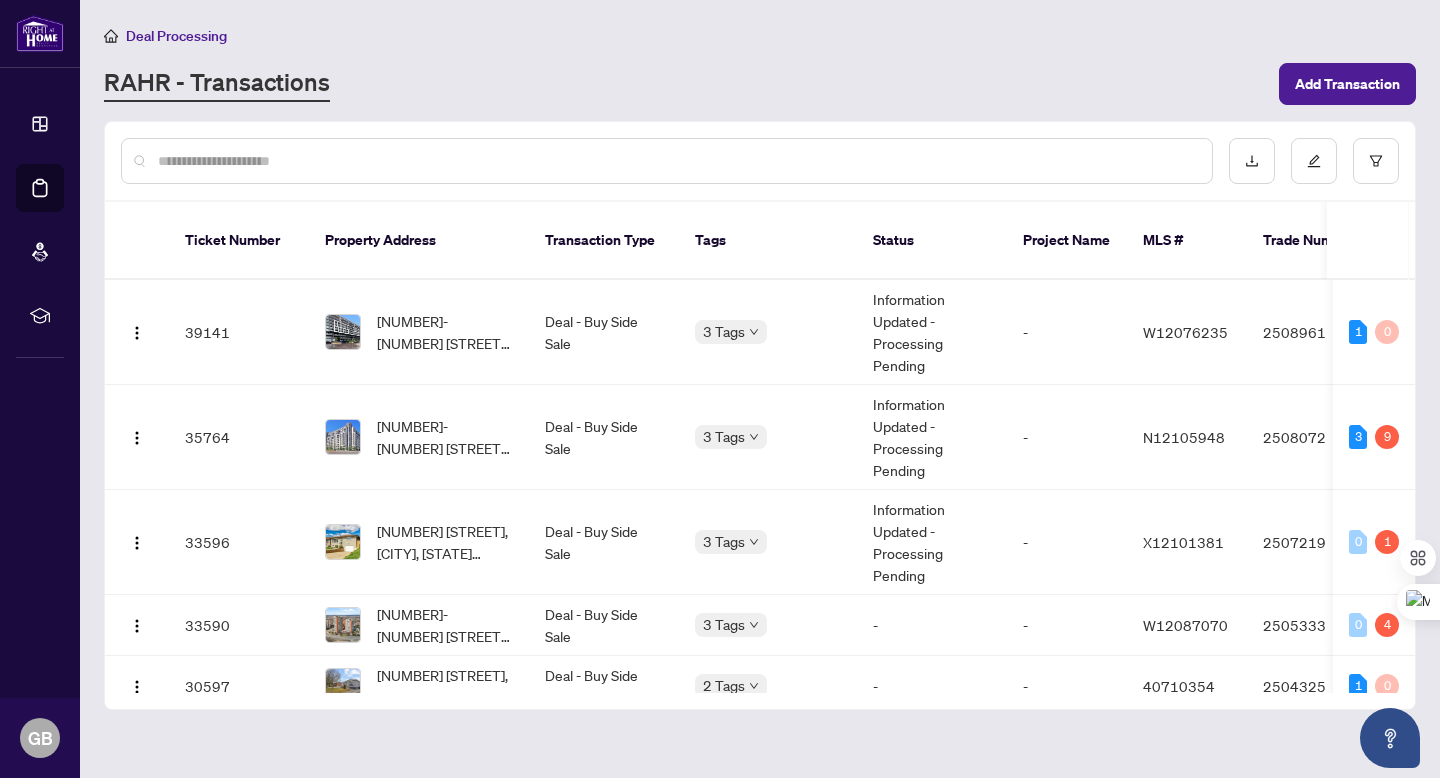 click at bounding box center [677, 161] 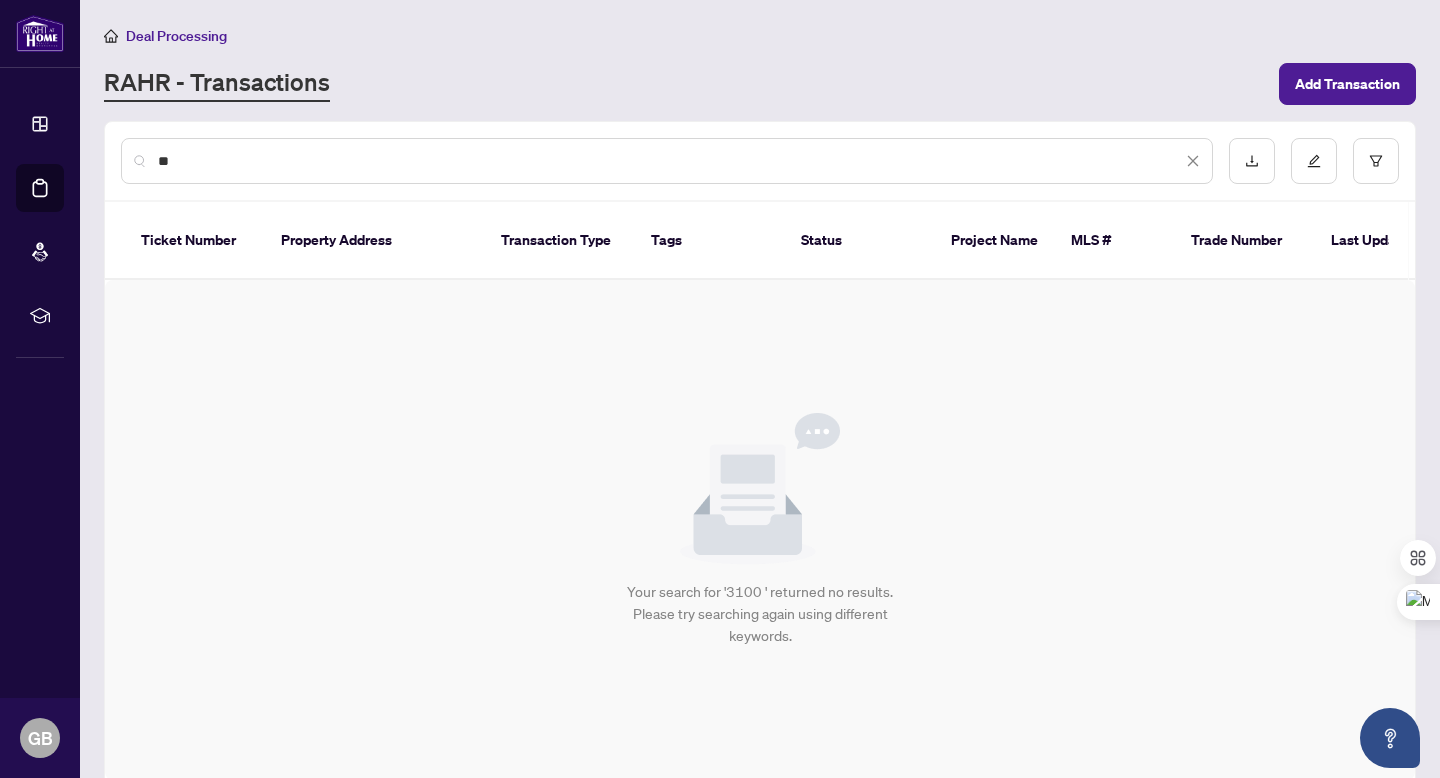 type on "*" 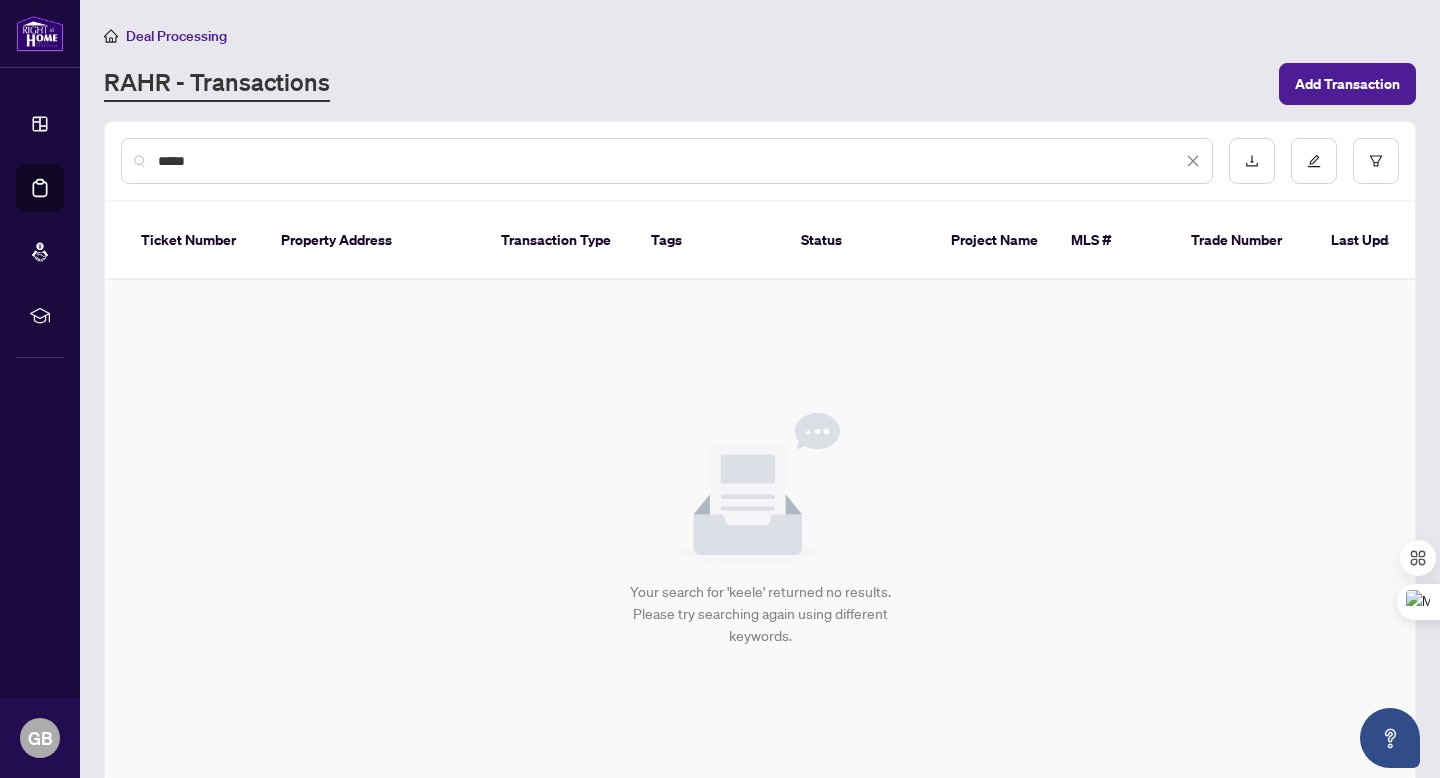 click on "*****" at bounding box center (670, 161) 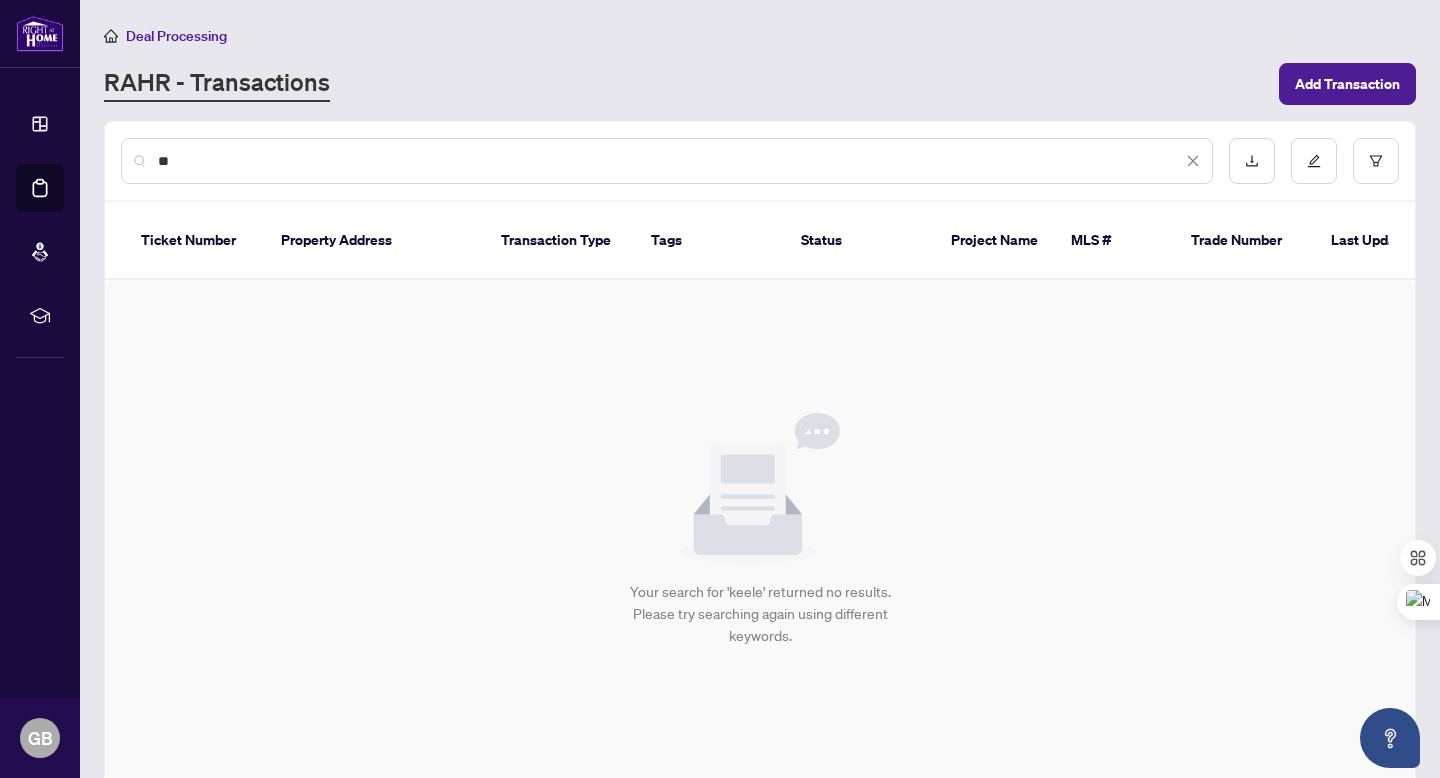 type on "*" 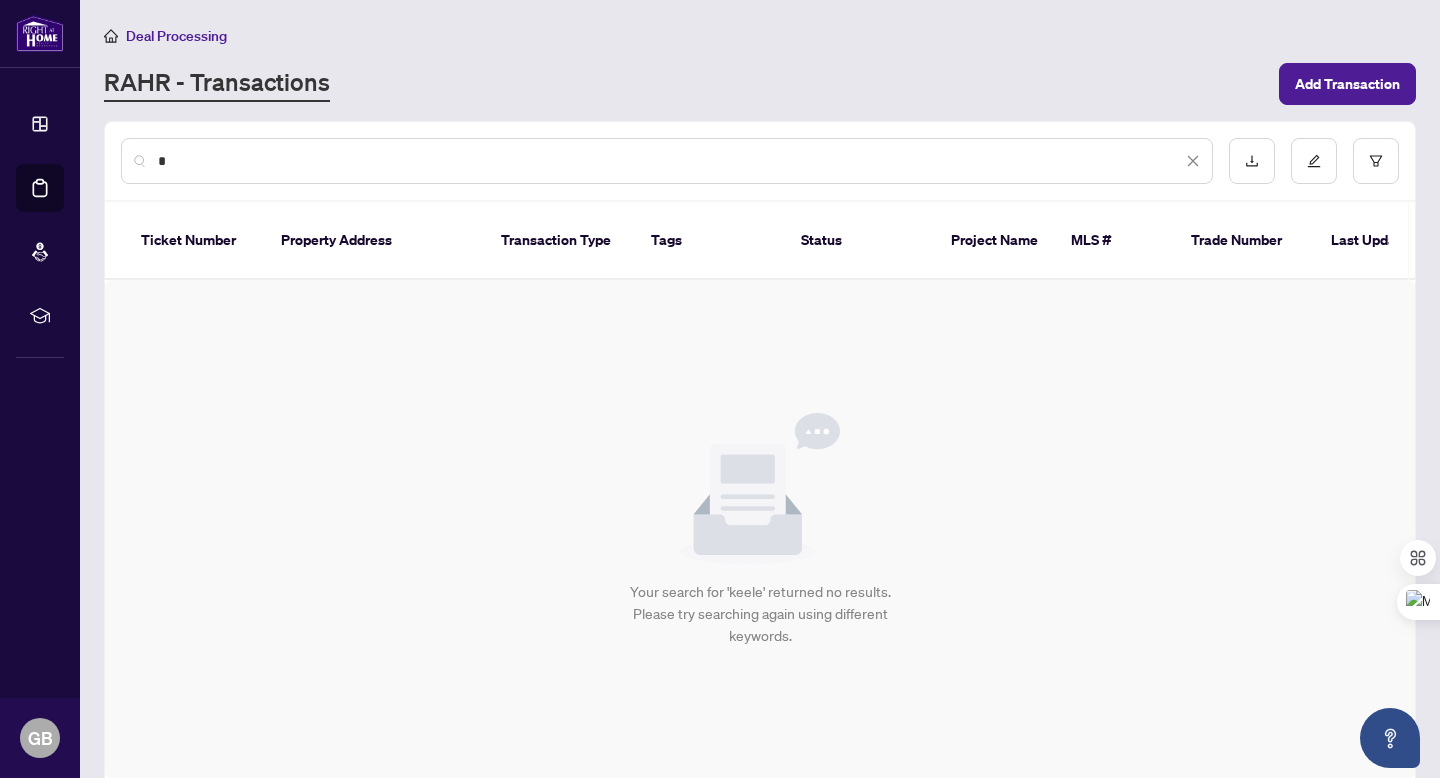 type 